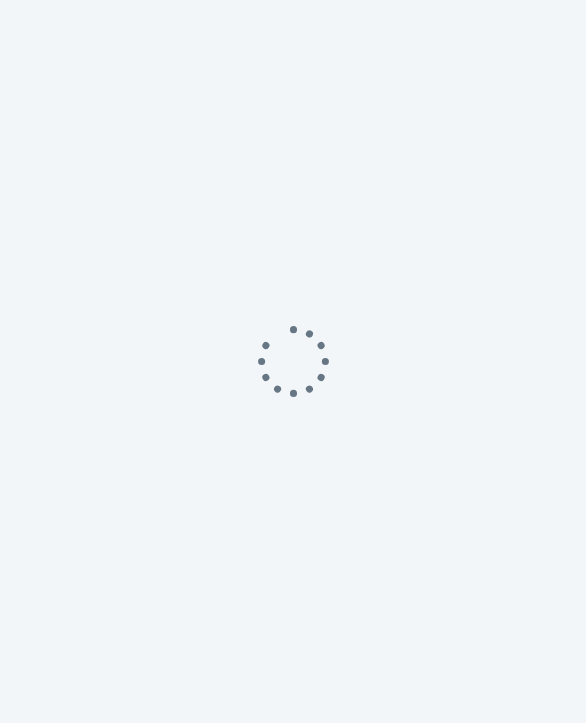 scroll, scrollTop: 0, scrollLeft: 0, axis: both 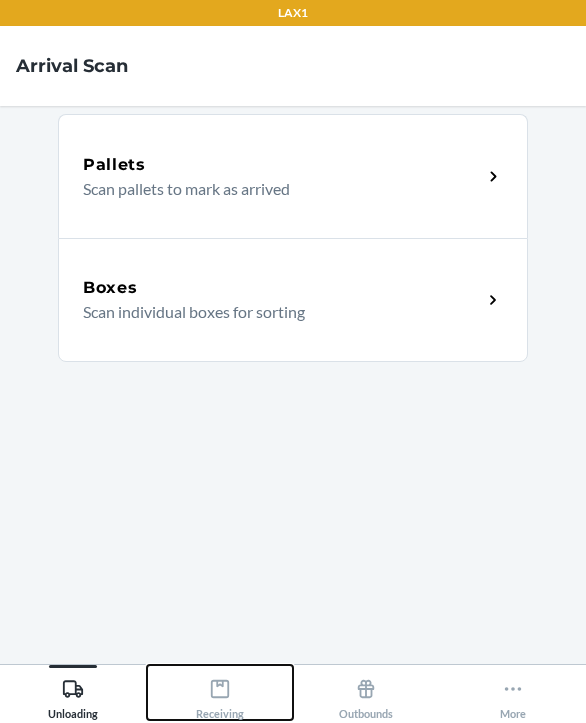 click on "Receiving" at bounding box center (220, 695) 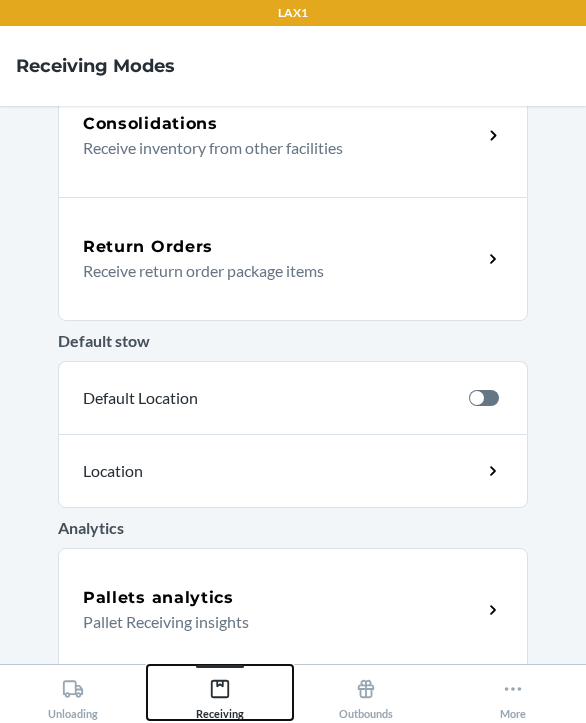 scroll, scrollTop: 549, scrollLeft: 0, axis: vertical 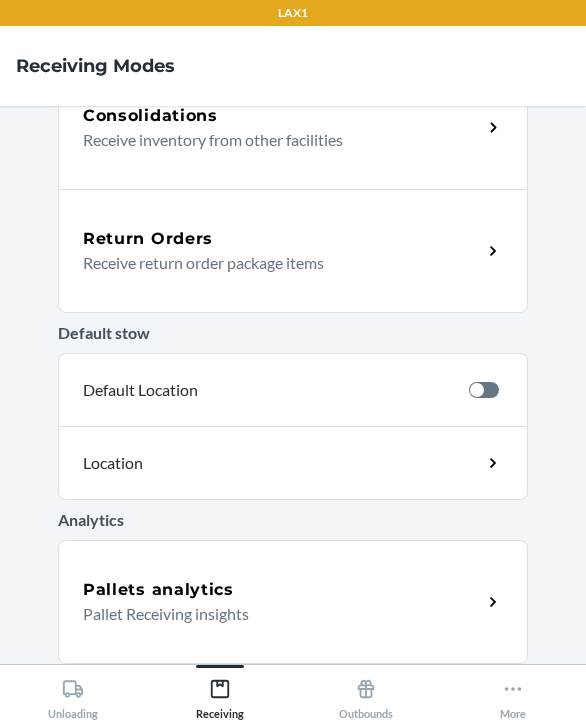 click on "Return Orders" at bounding box center (282, 239) 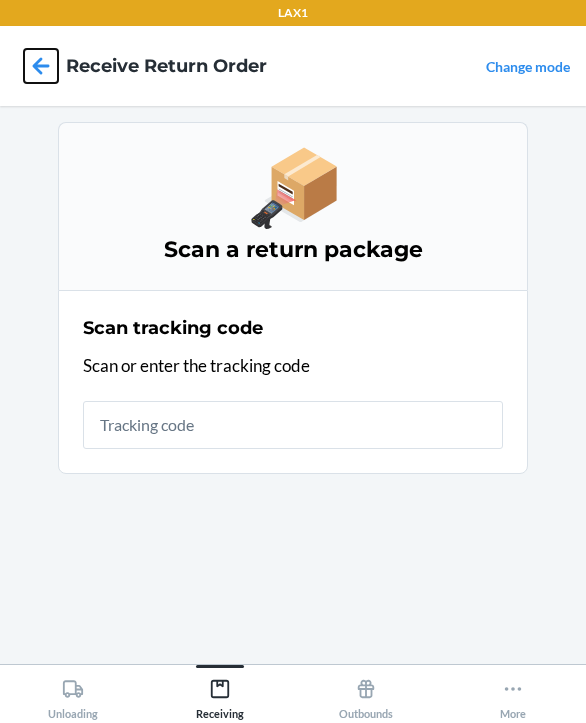 click 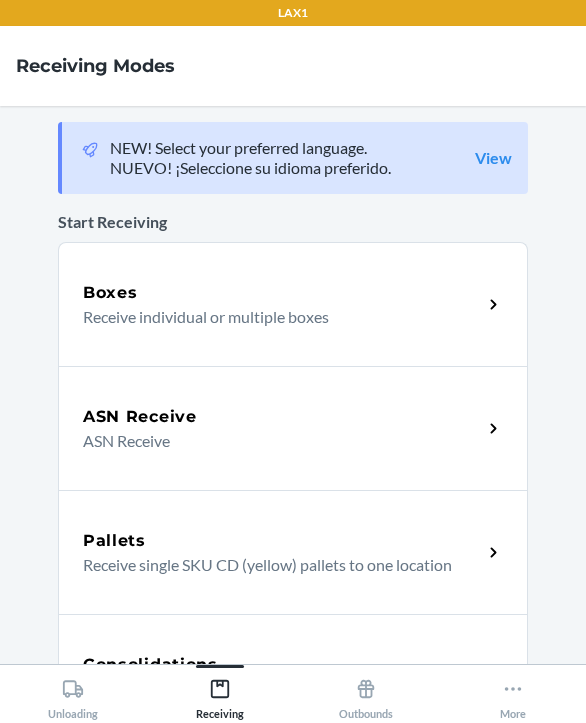 click on "ASN Receive" at bounding box center (282, 417) 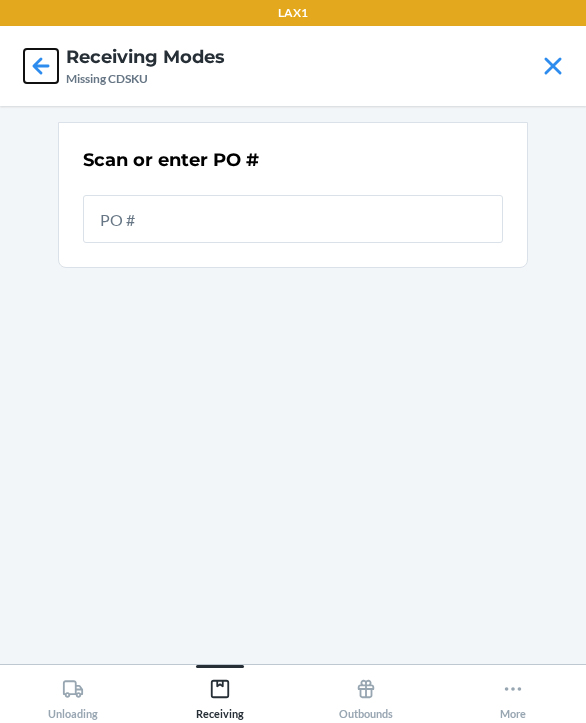 click 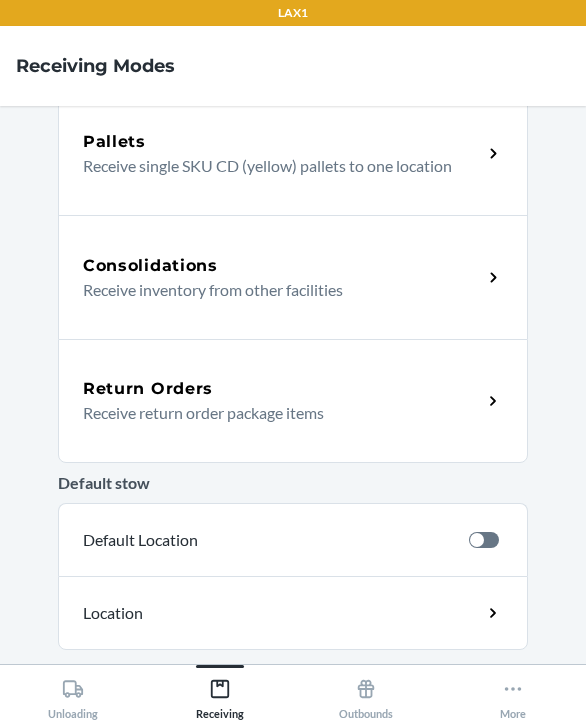scroll, scrollTop: 400, scrollLeft: 0, axis: vertical 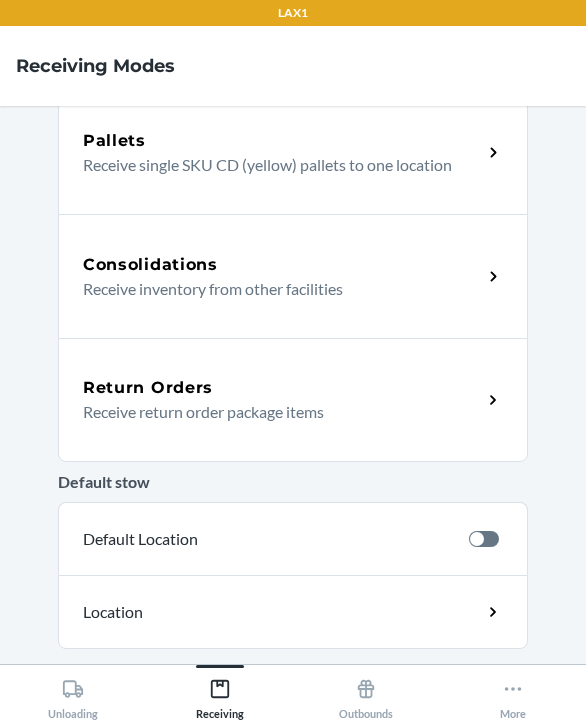 click on "Return Orders" at bounding box center [148, 388] 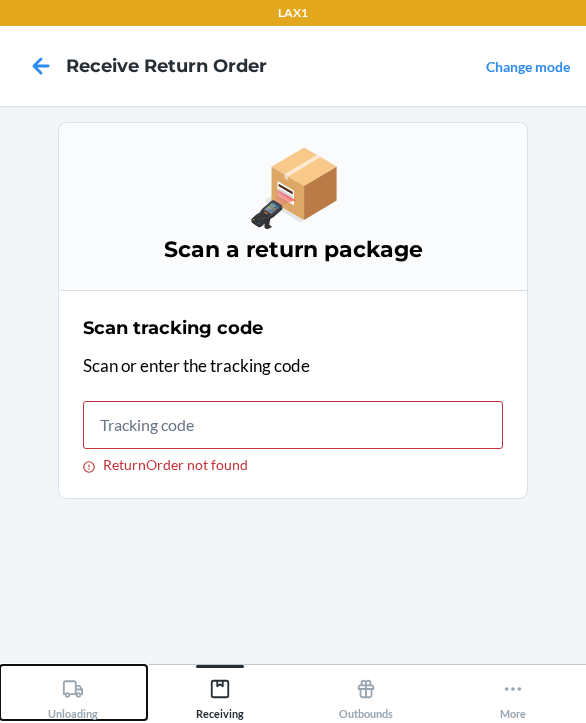 click 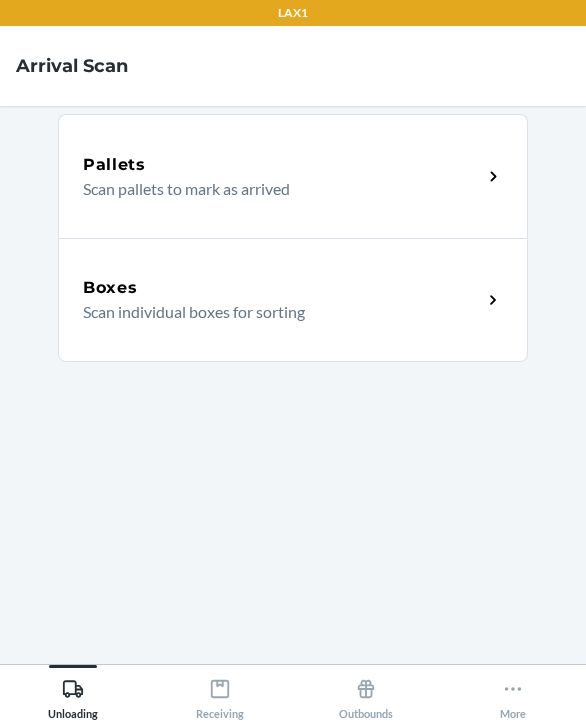 click on "Boxes" at bounding box center [282, 288] 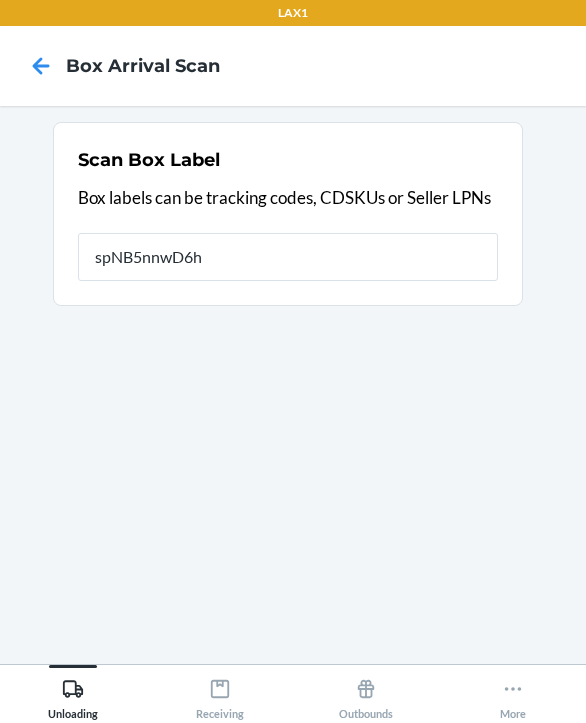 type on "spNB5nnwD6h" 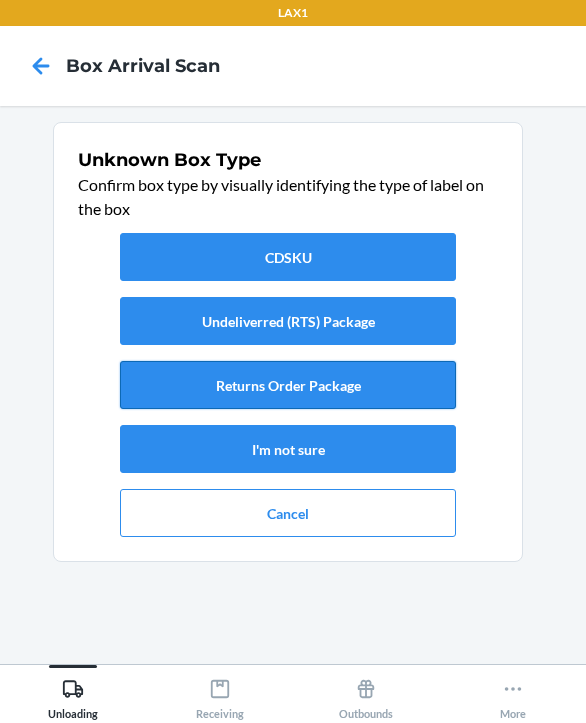 click on "Returns Order Package" at bounding box center (288, 385) 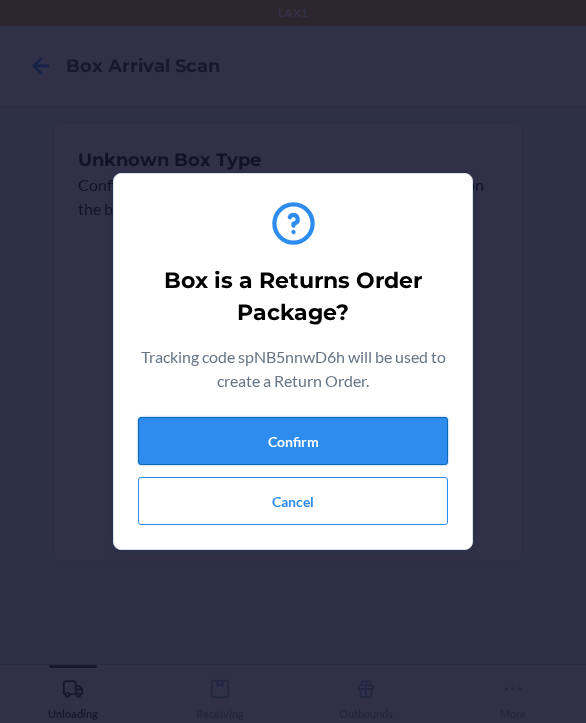 click on "Confirm" at bounding box center [293, 441] 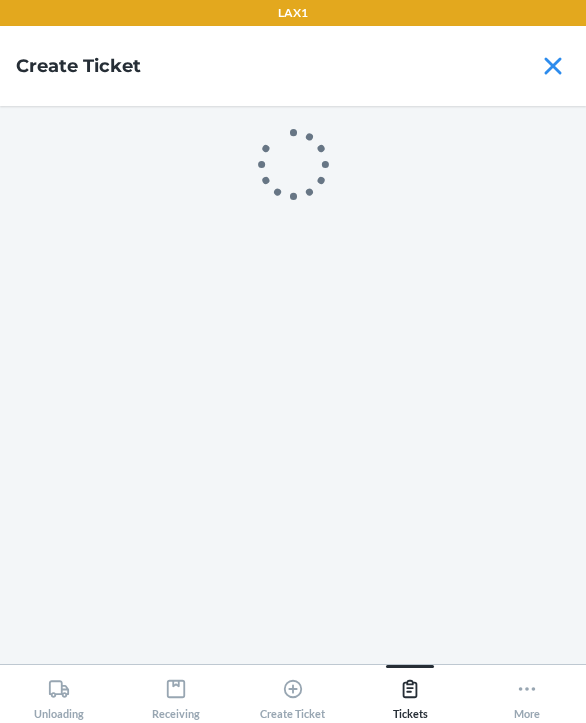 scroll, scrollTop: 0, scrollLeft: 0, axis: both 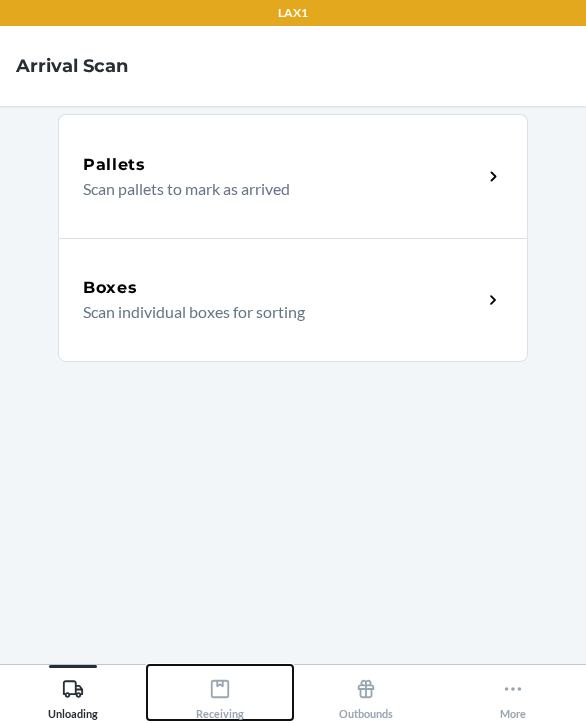 click on "Receiving" at bounding box center [220, 695] 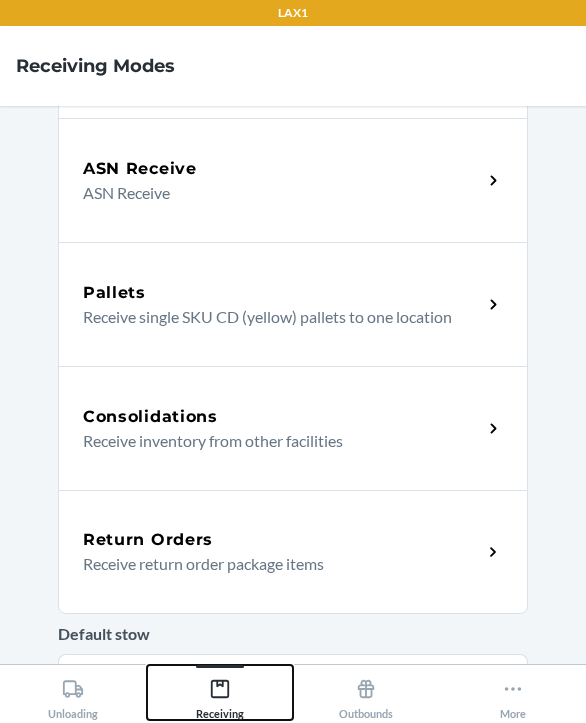 scroll, scrollTop: 500, scrollLeft: 0, axis: vertical 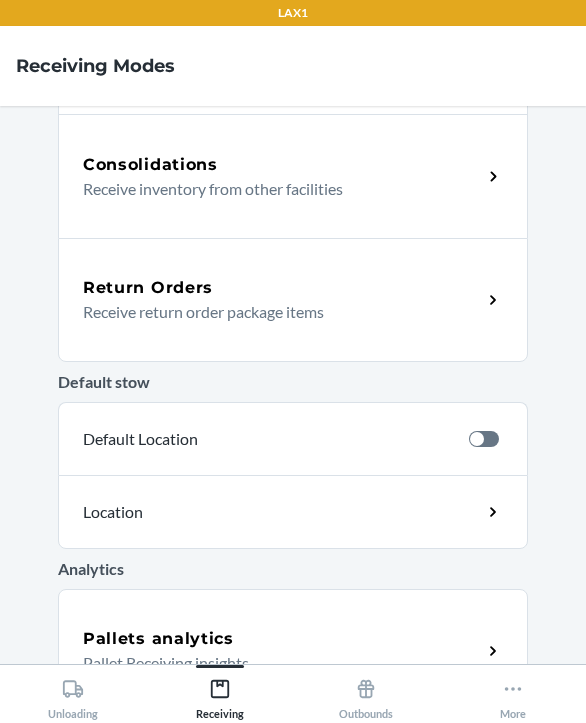 click on "Return Orders" at bounding box center (148, 288) 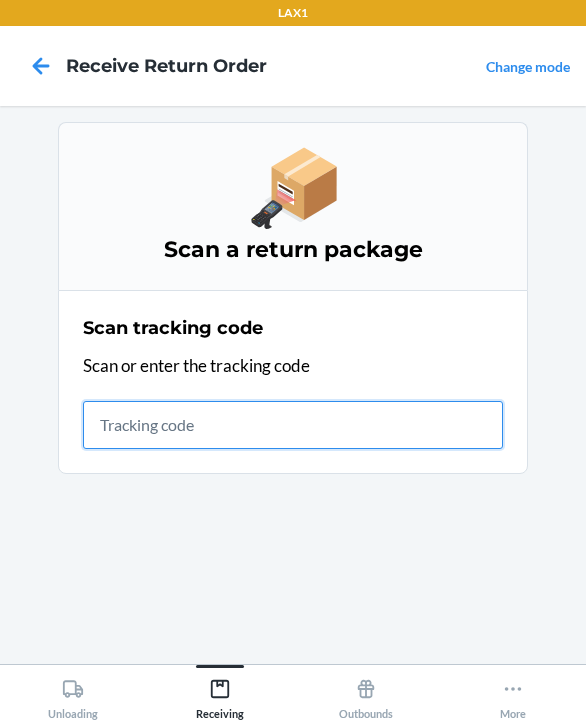 click at bounding box center (293, 425) 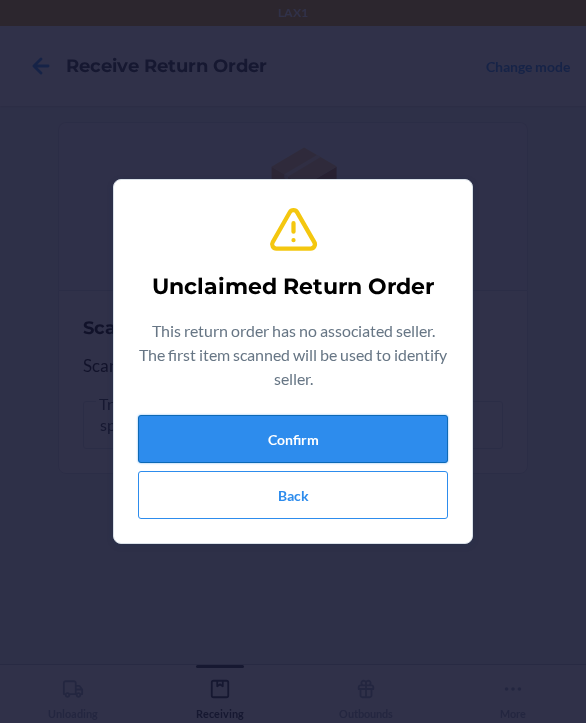 click on "Confirm" at bounding box center (293, 439) 